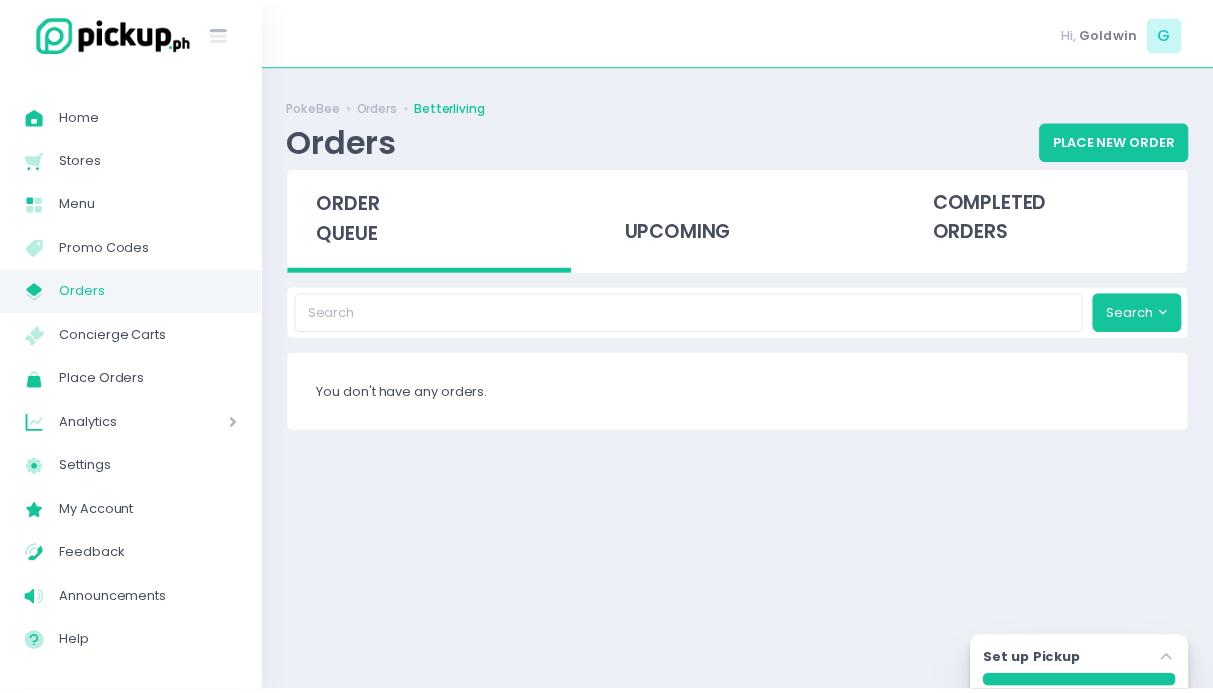 scroll, scrollTop: 0, scrollLeft: 0, axis: both 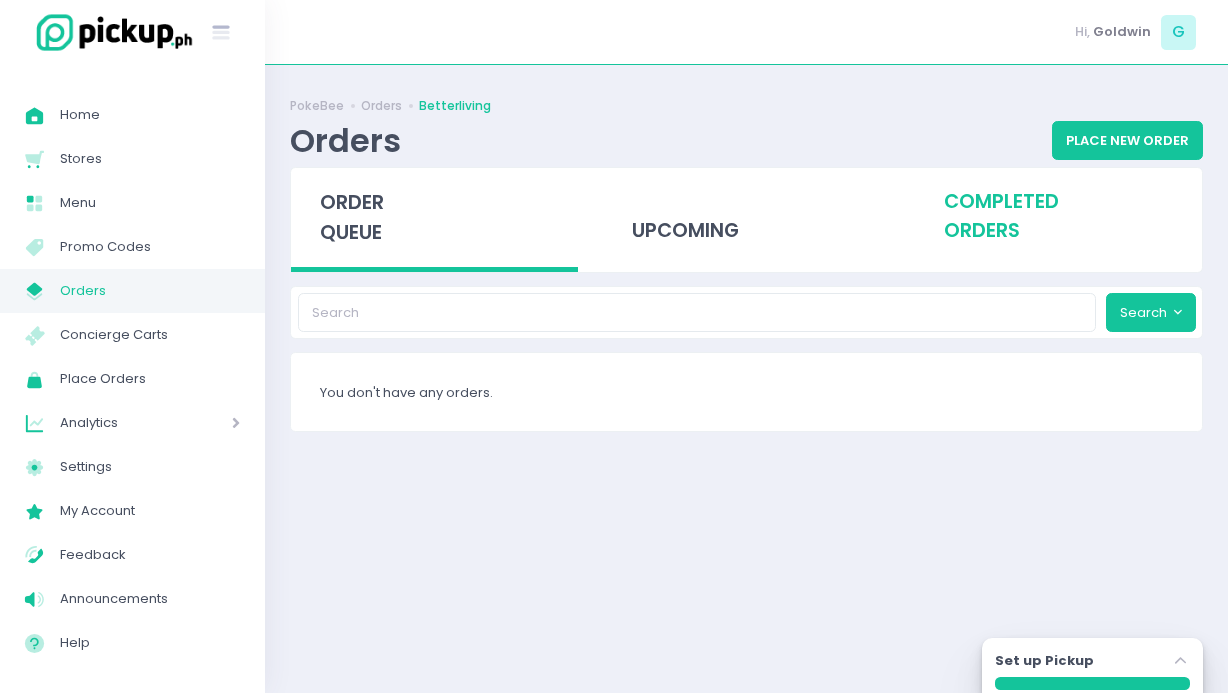 click on "completed  orders" at bounding box center (1058, 217) 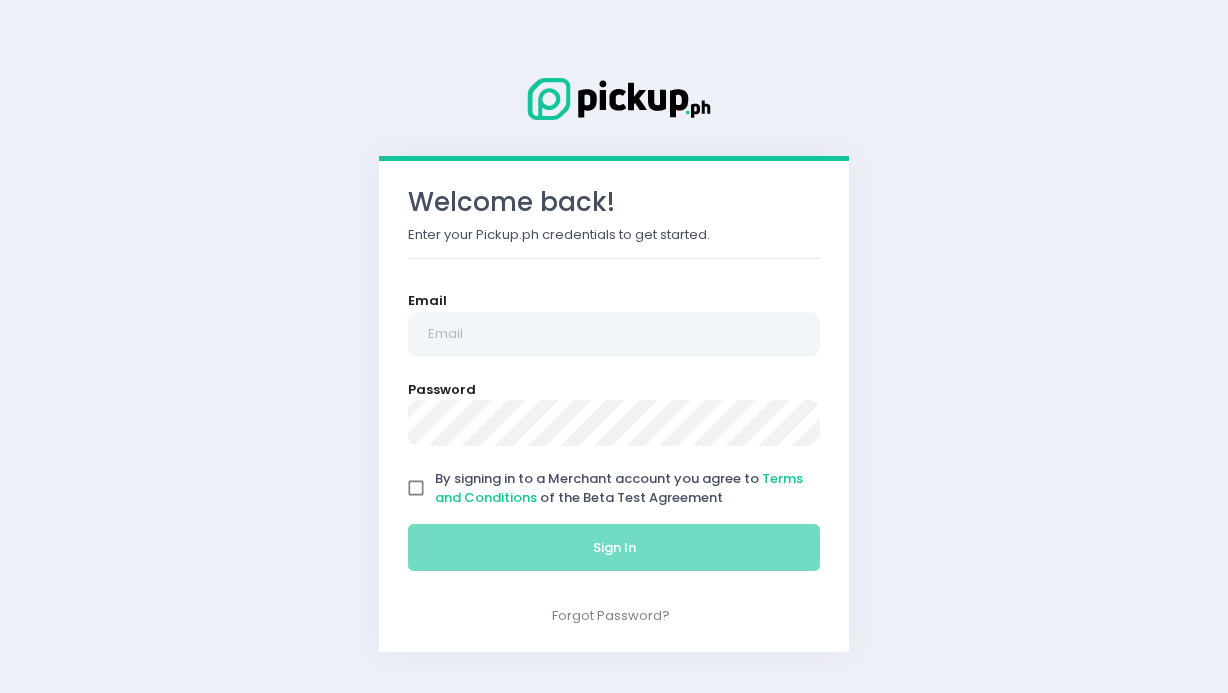 click at bounding box center (614, 335) 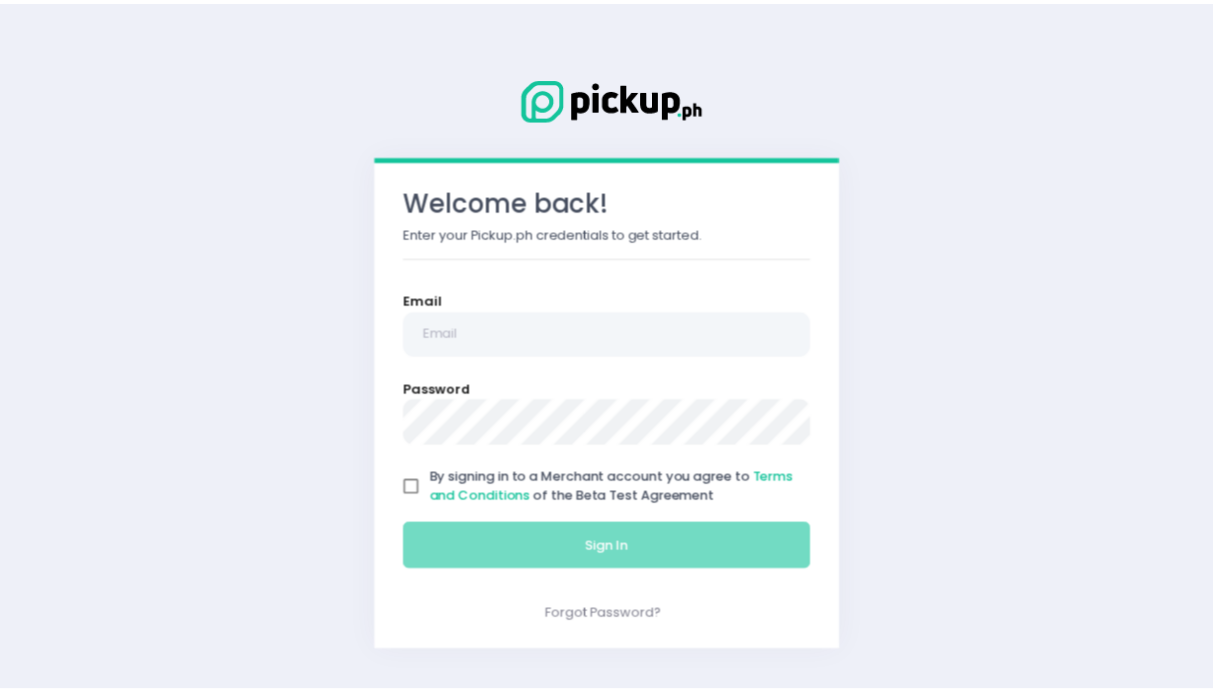 scroll, scrollTop: 0, scrollLeft: 0, axis: both 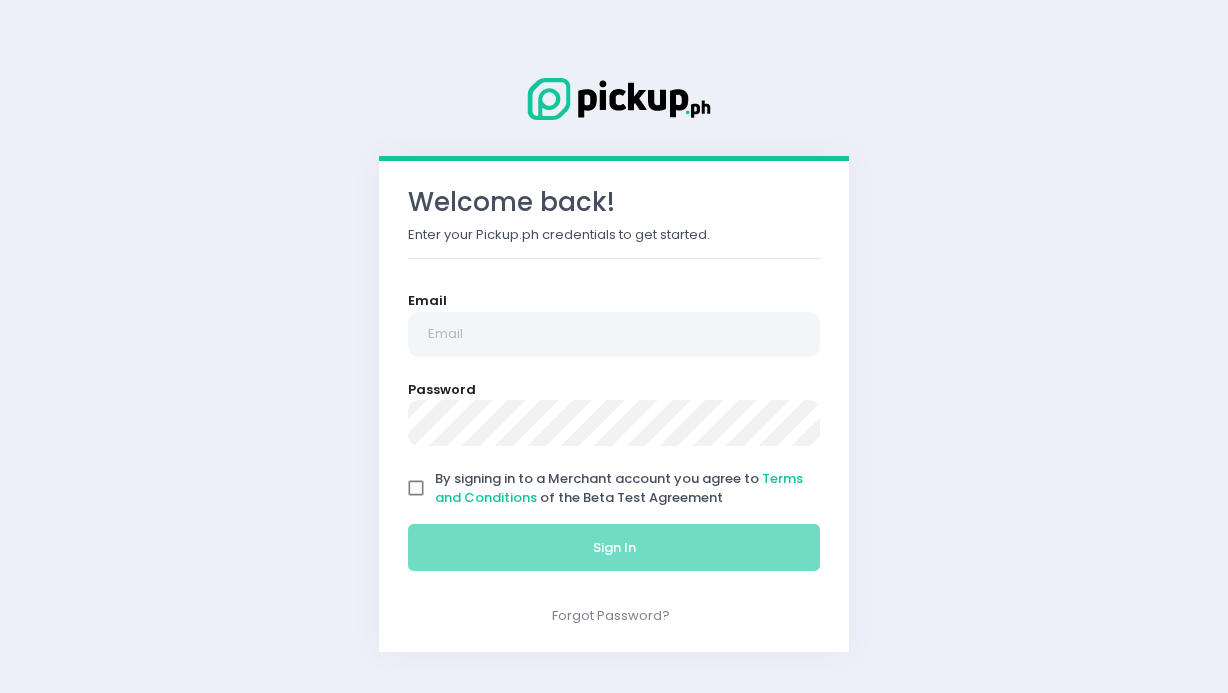 type on "[EMAIL]" 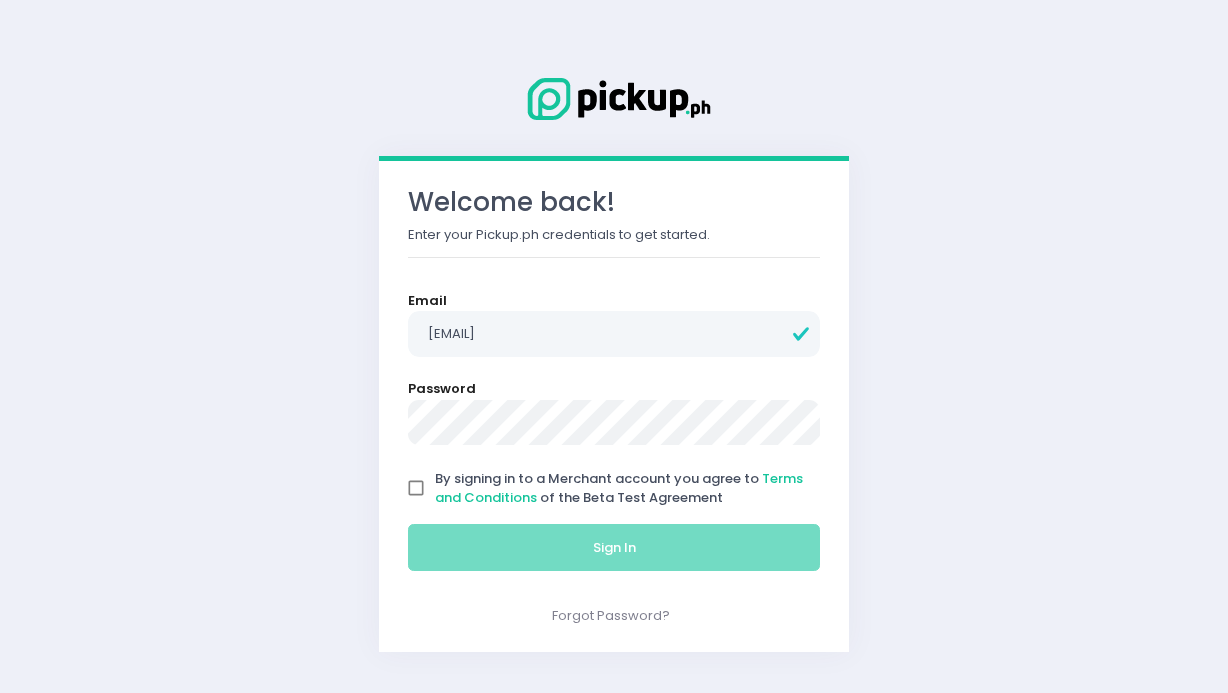 click on "By signing in to a Merchant account you agree to   Terms and Conditions   of the Beta Test Agreement" at bounding box center (416, 488) 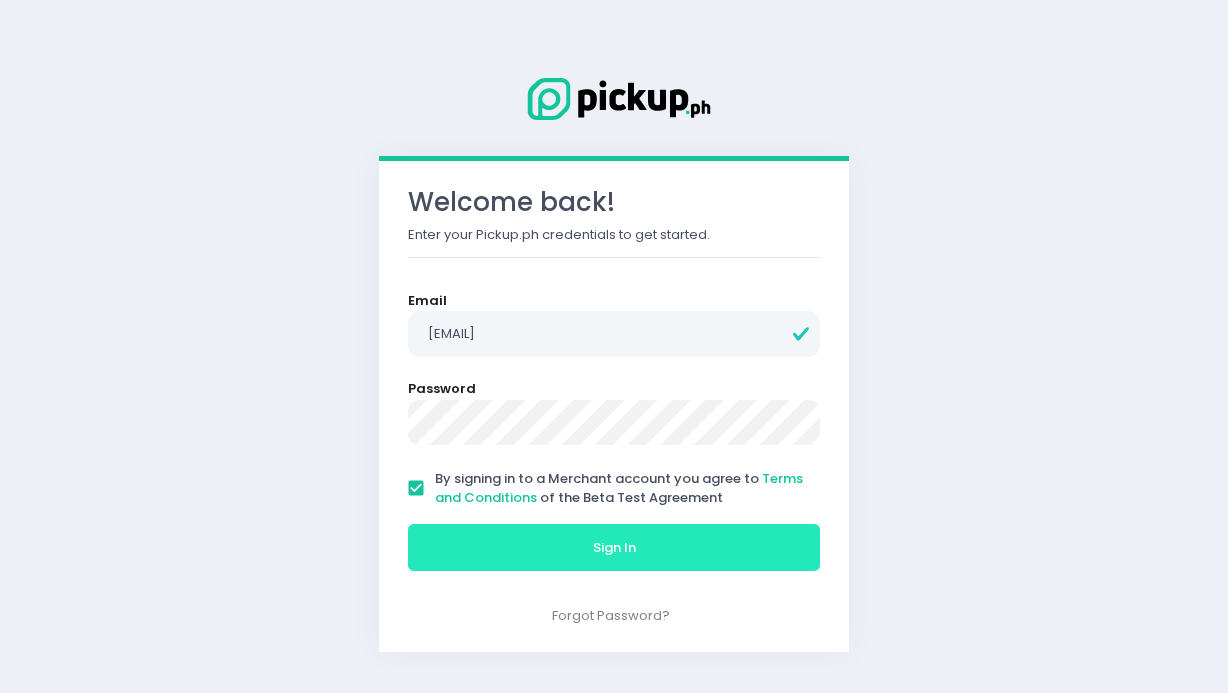 click on "Sign In" at bounding box center [614, 548] 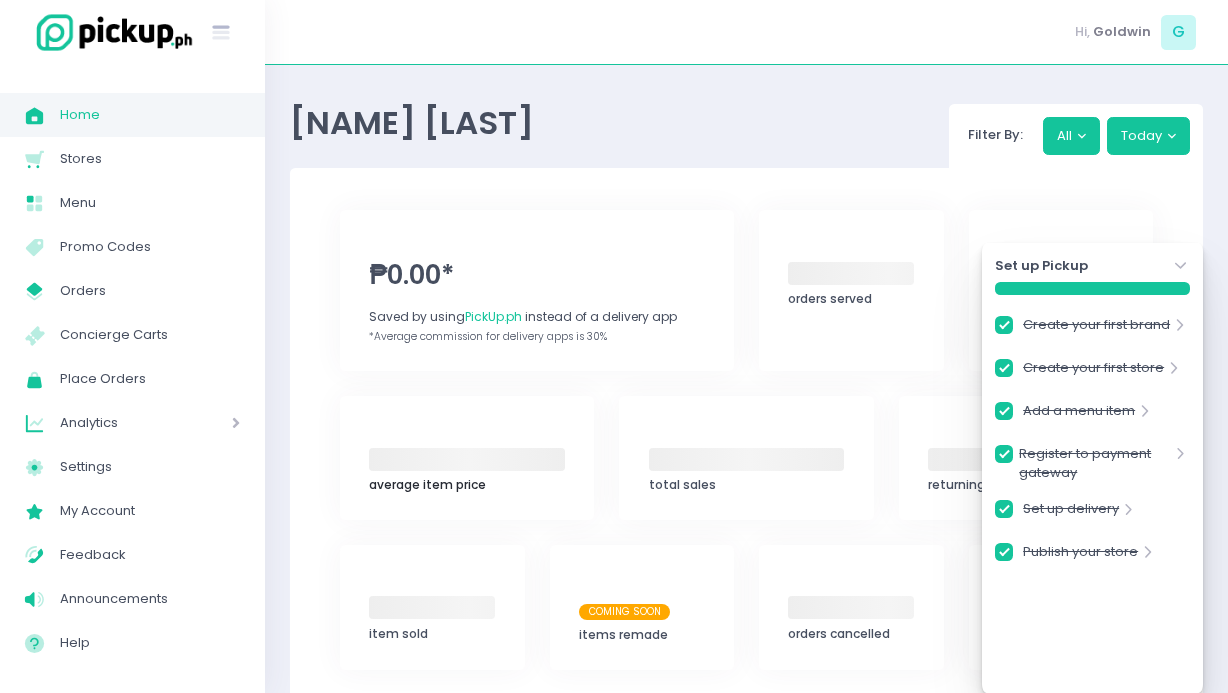 checkbox on "true" 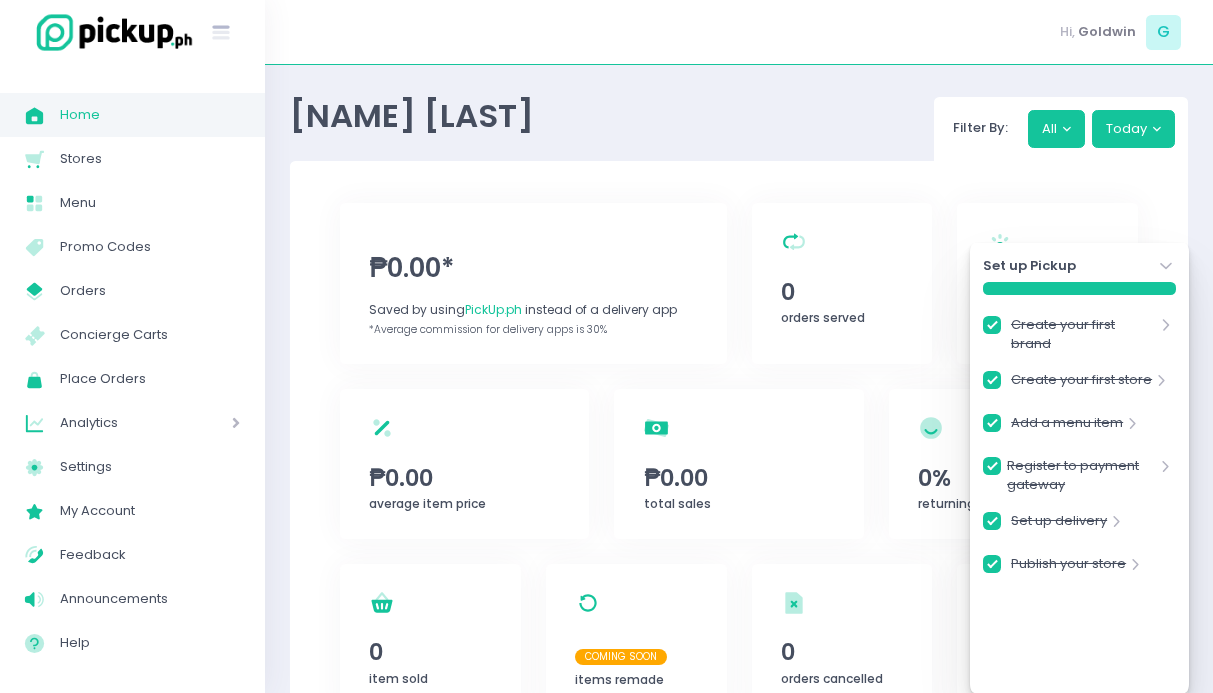 scroll, scrollTop: 8, scrollLeft: 0, axis: vertical 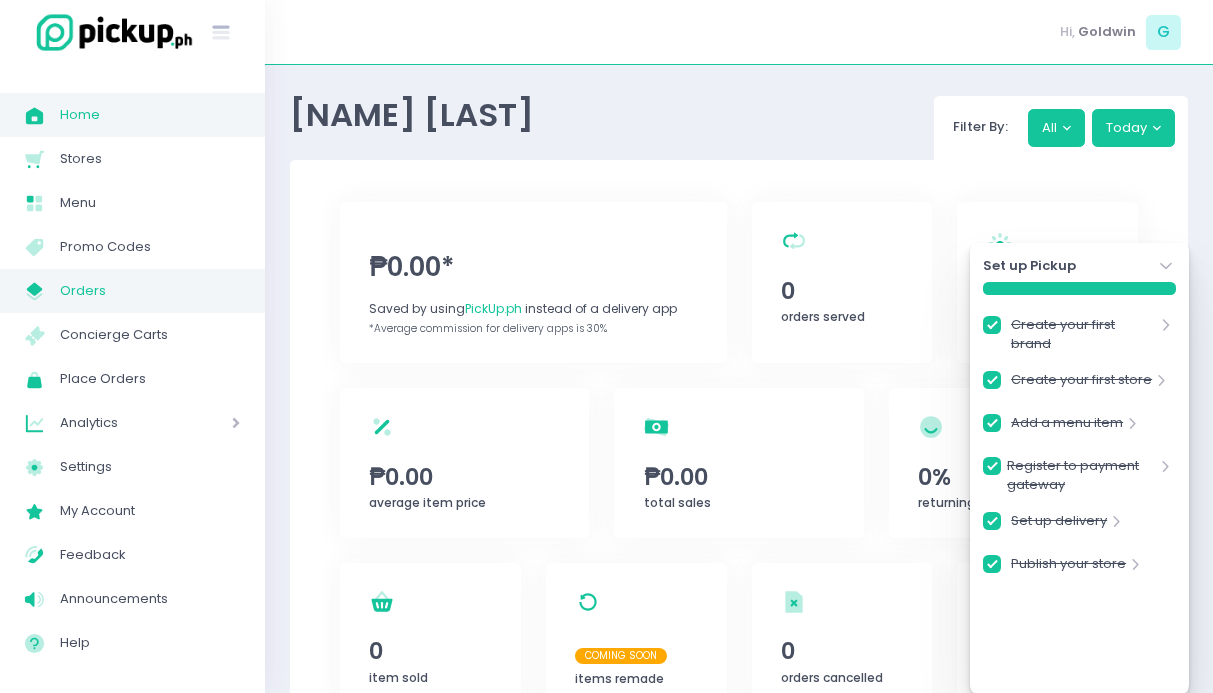 click on "My Store Created with Sketch. Orders" at bounding box center (132, 291) 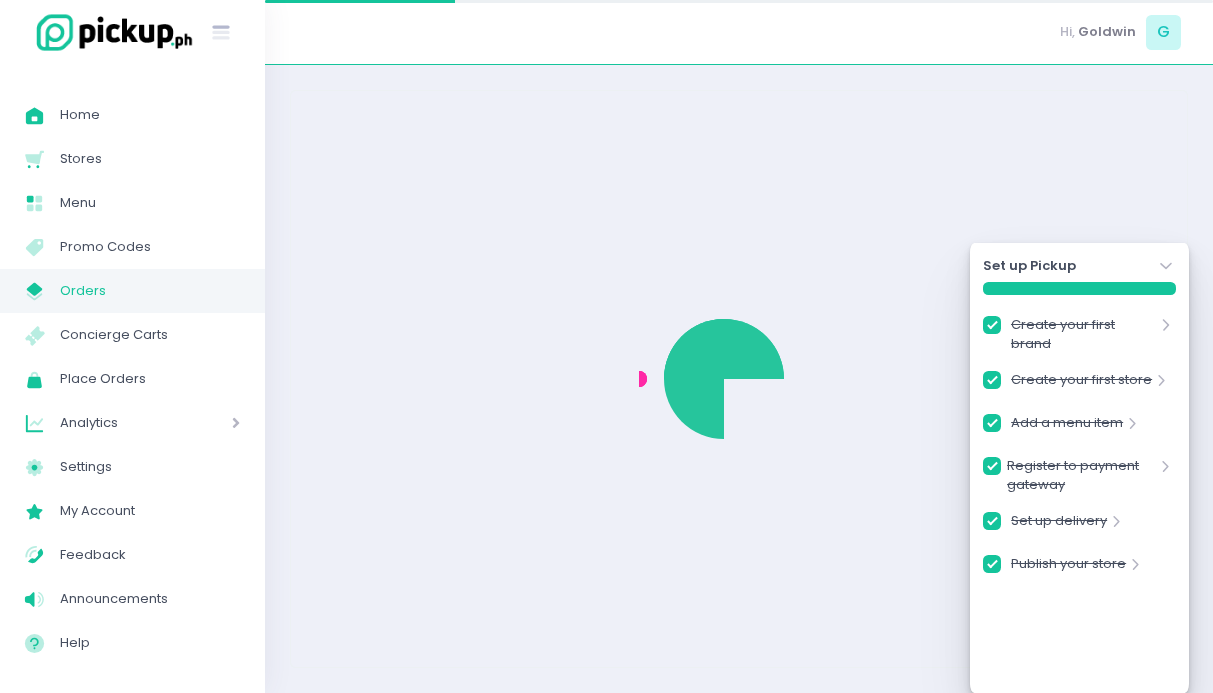 scroll, scrollTop: 0, scrollLeft: 0, axis: both 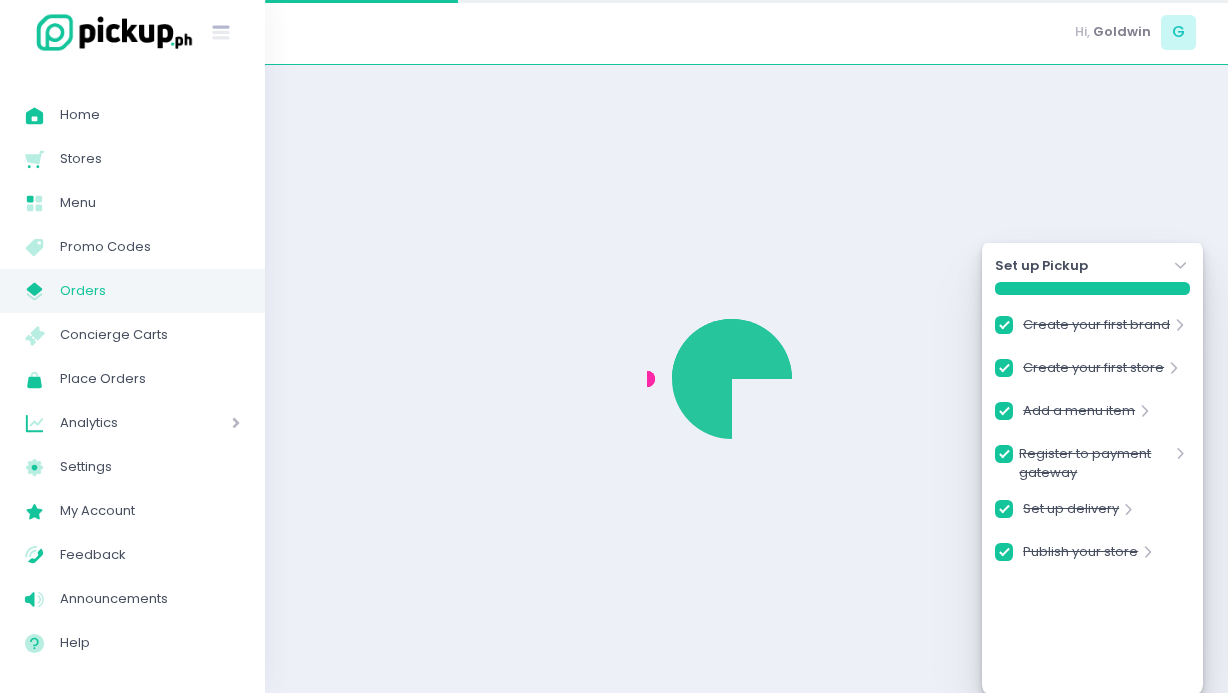 checkbox on "true" 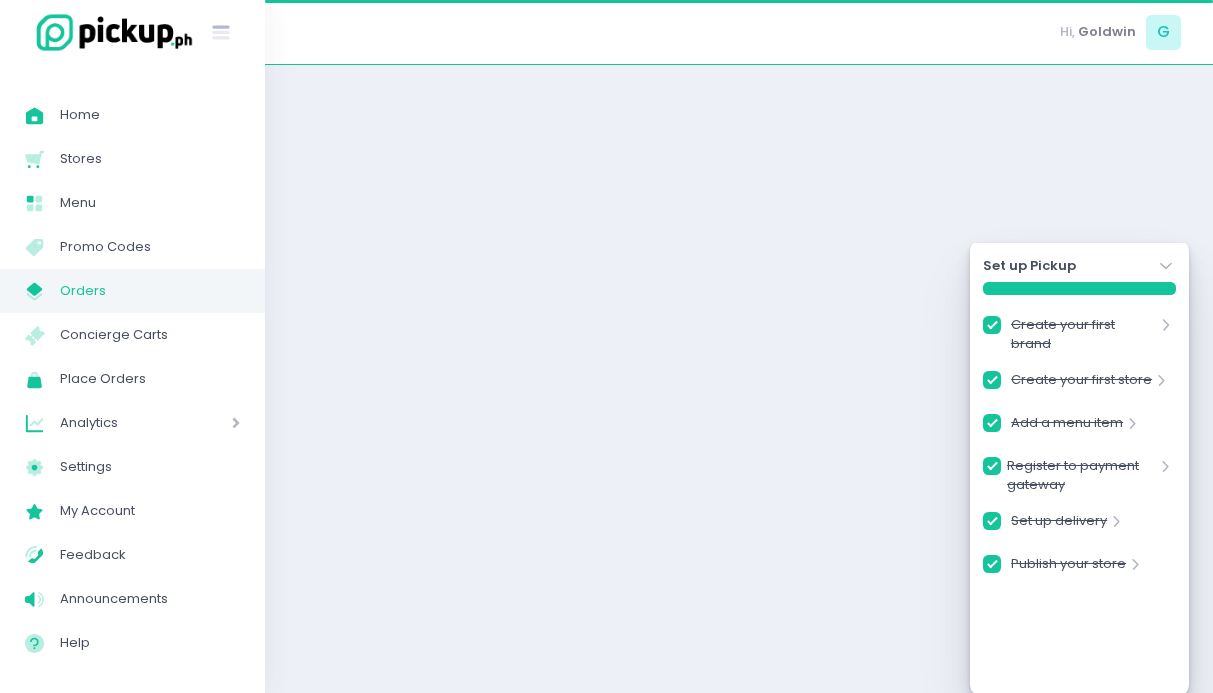 checkbox on "true" 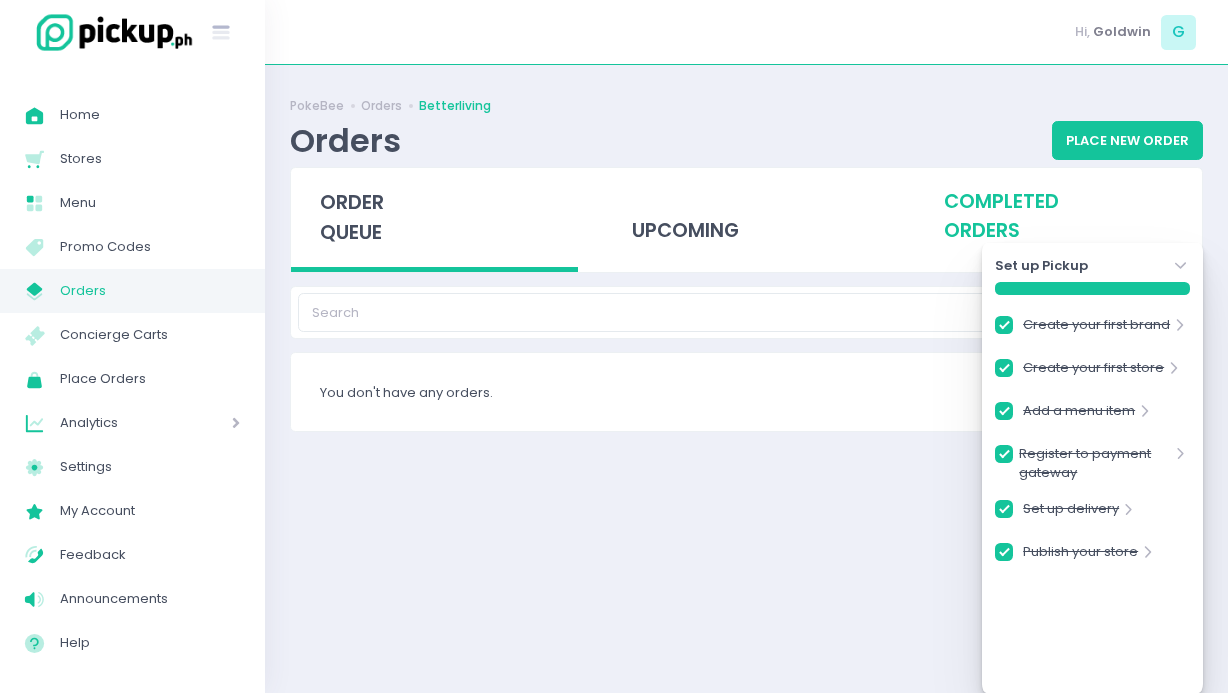 click on "completed  orders" at bounding box center [1058, 217] 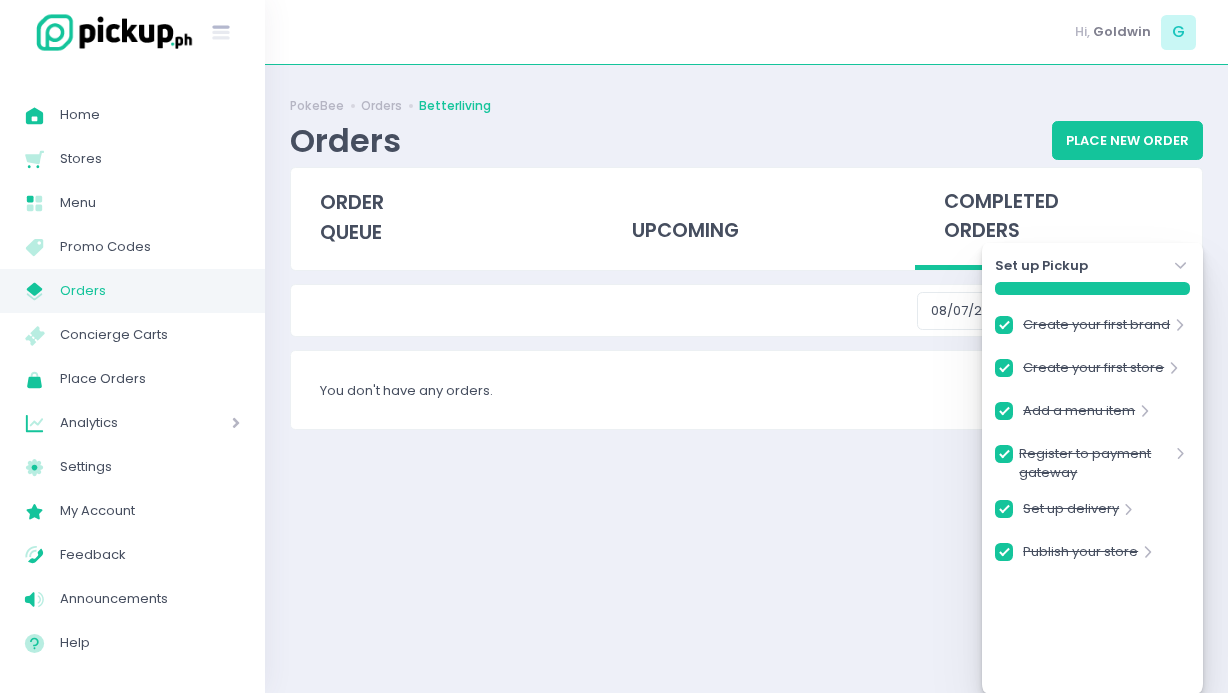 click 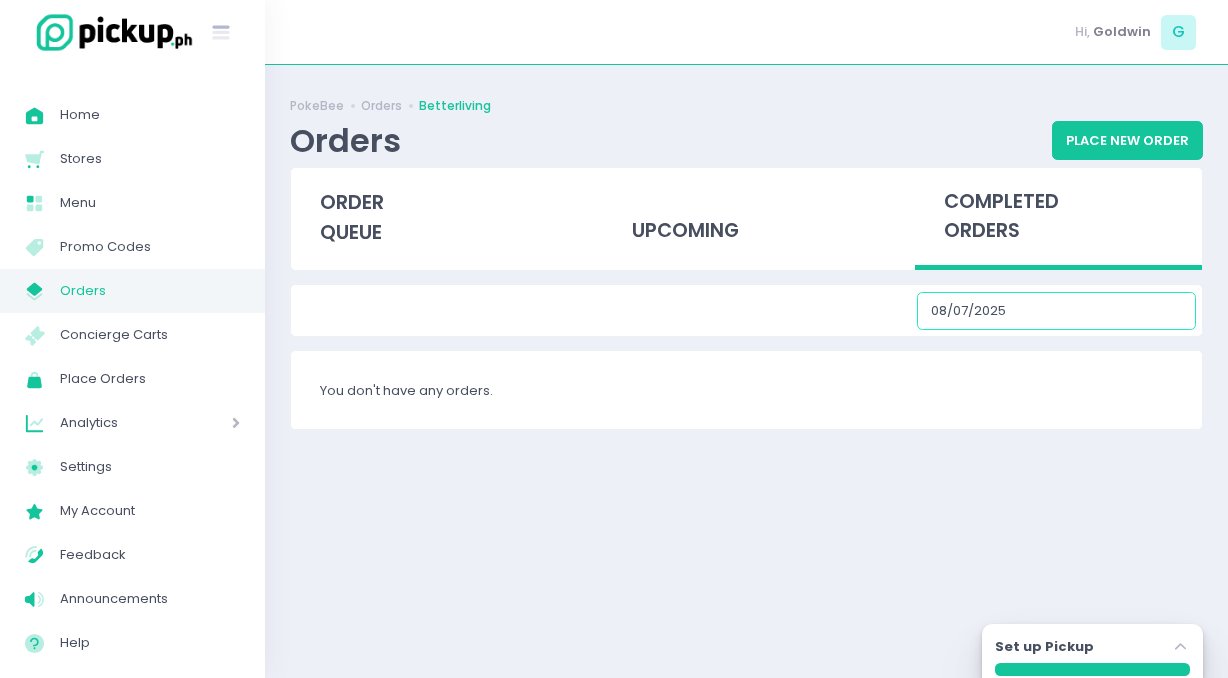 click on "08/07/2025" at bounding box center (1056, 311) 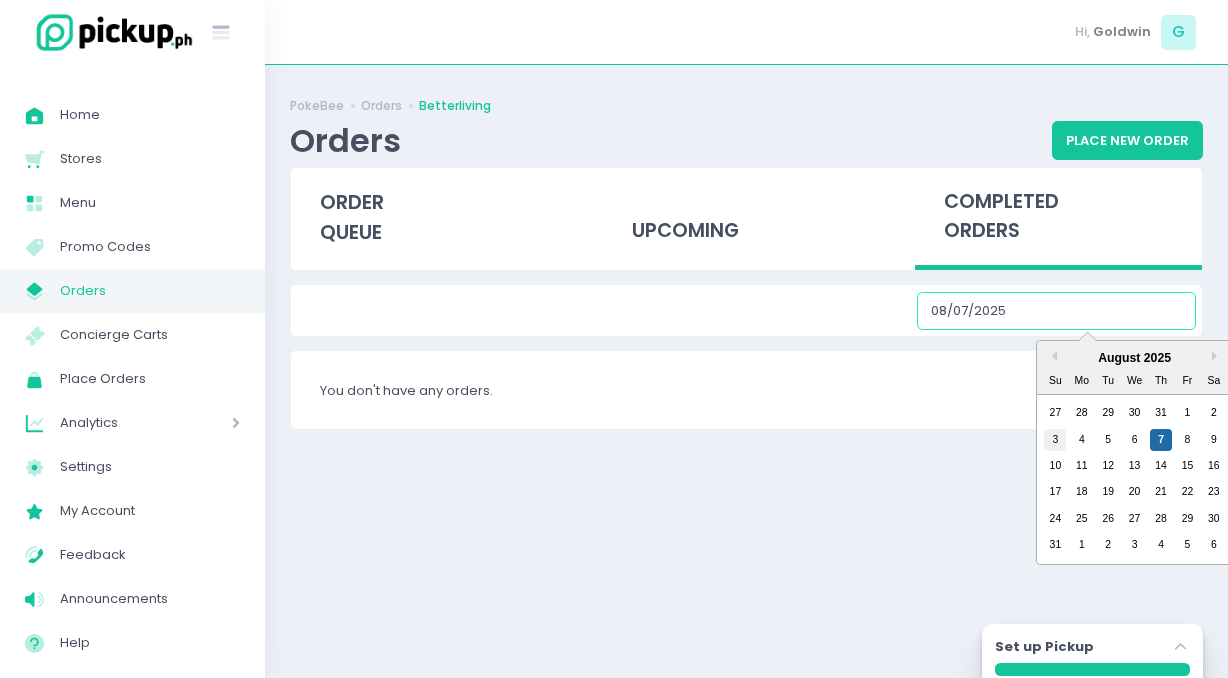 click on "3" at bounding box center (1055, 440) 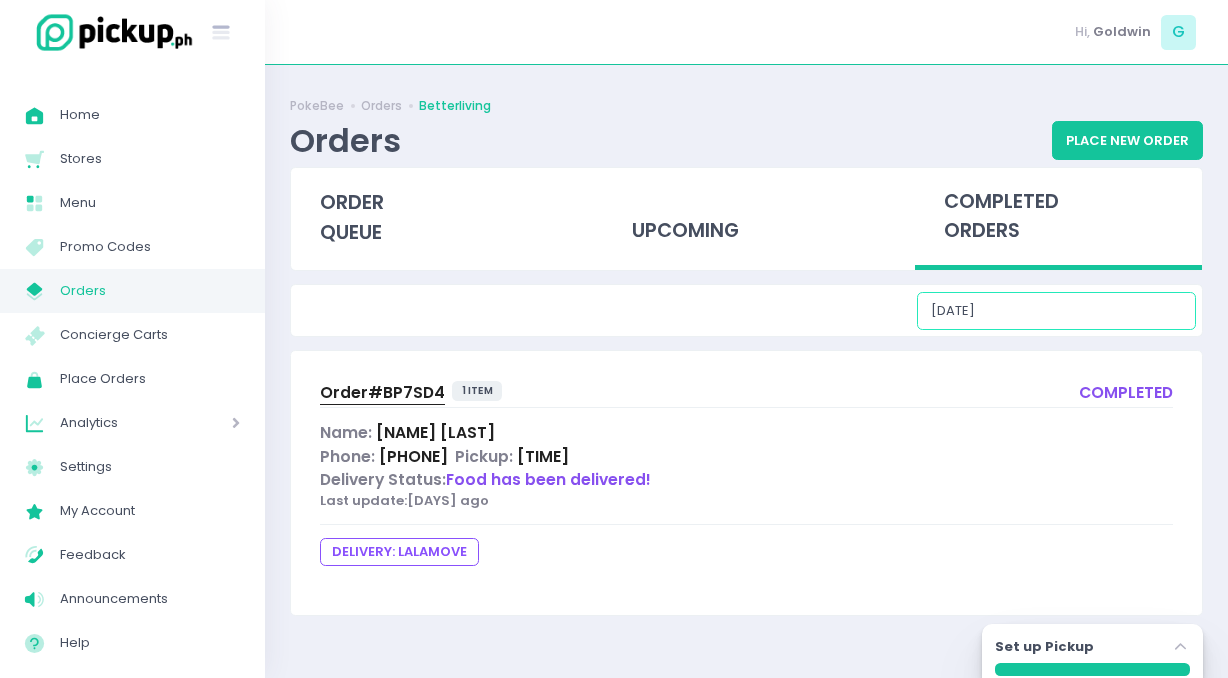 click on "[DATE]" at bounding box center [1056, 311] 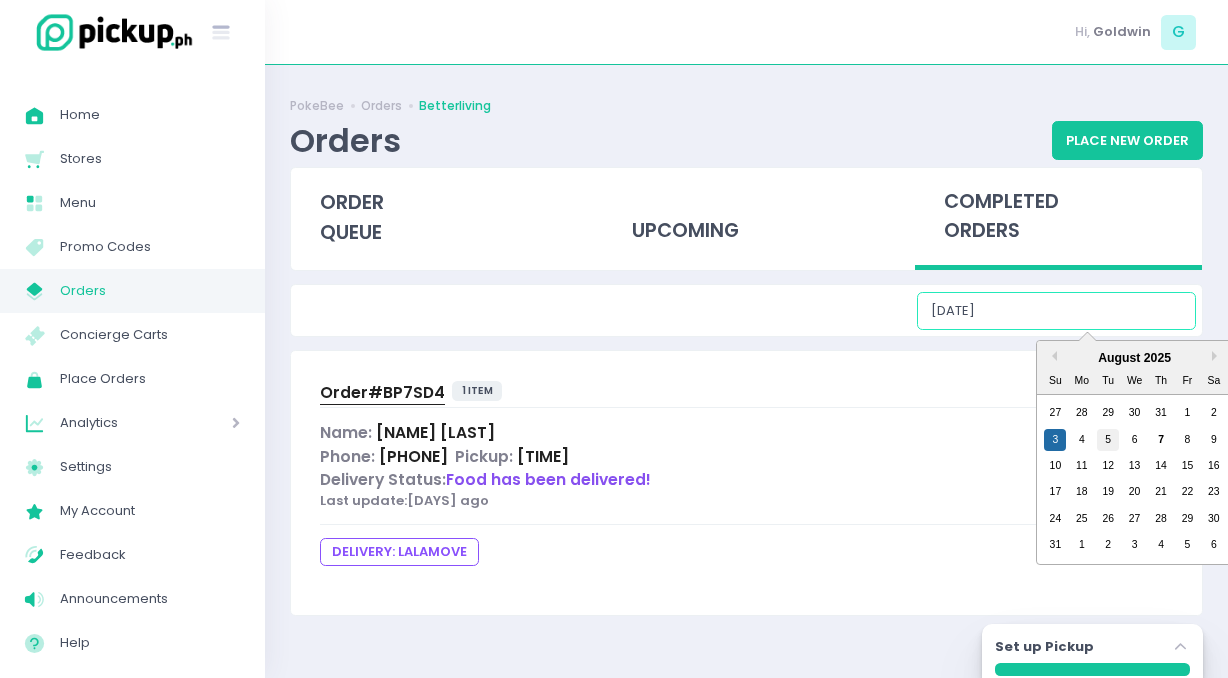 click on "5" at bounding box center [1108, 440] 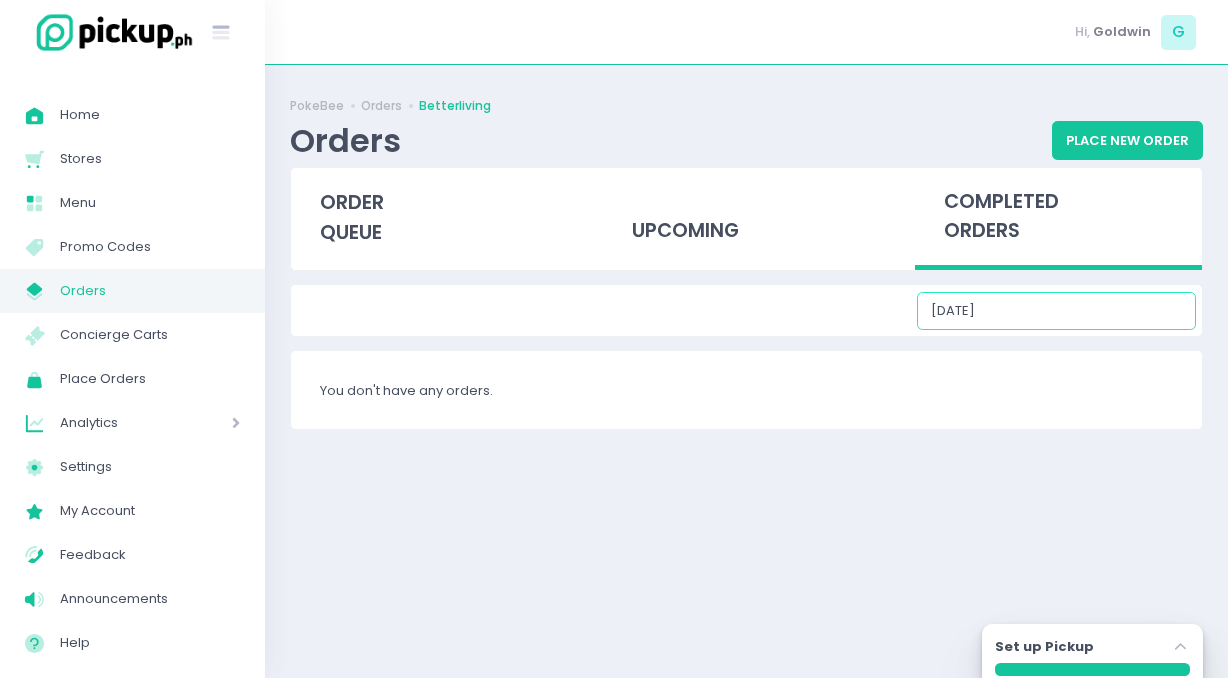 click on "[DATE]" at bounding box center (1056, 311) 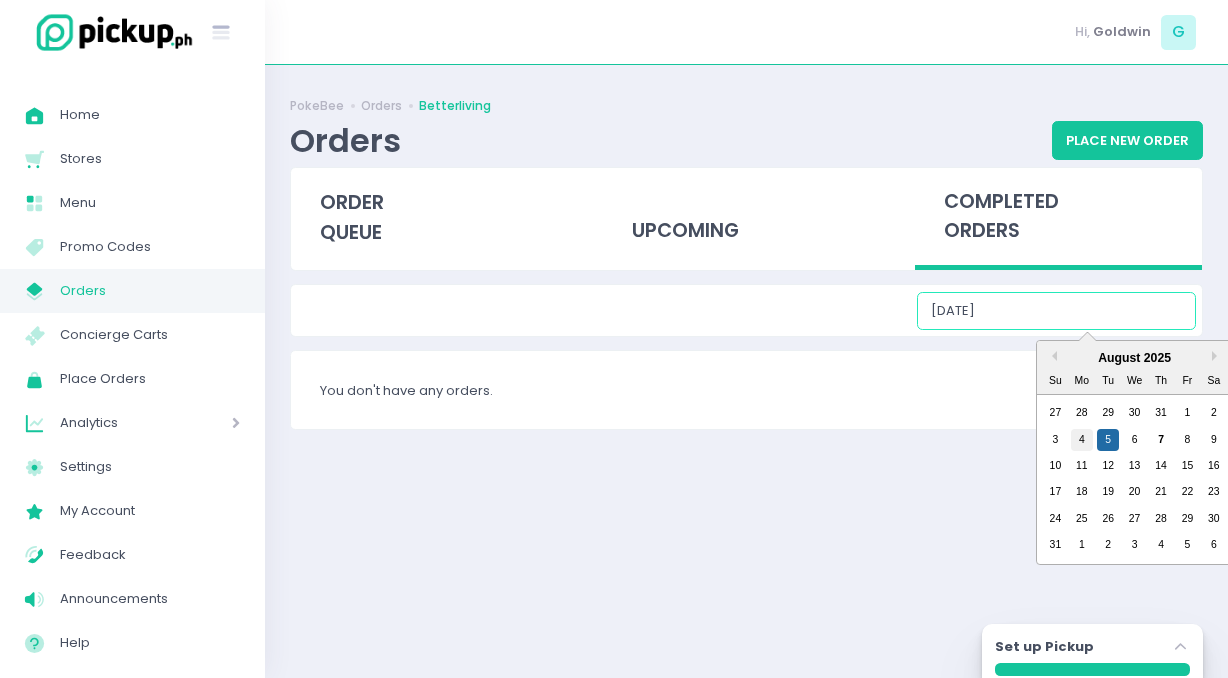 click on "4" at bounding box center (1082, 440) 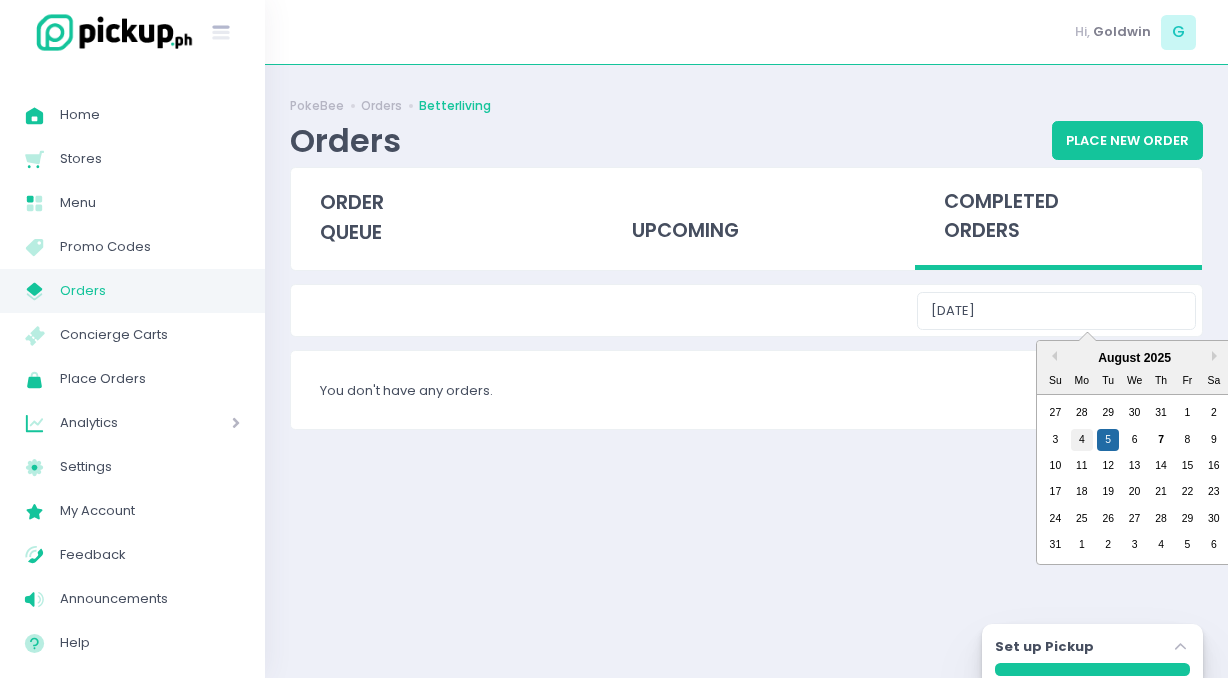 type on "[DATE]" 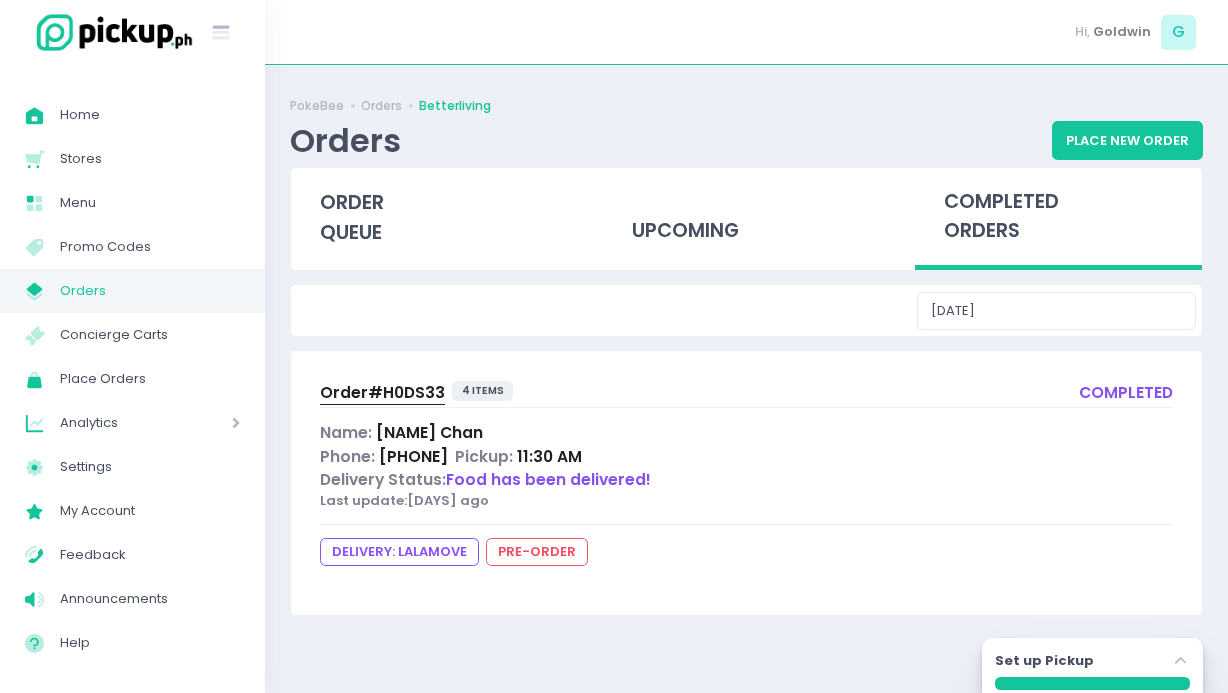 click on "Order# H0DS33" at bounding box center [382, 392] 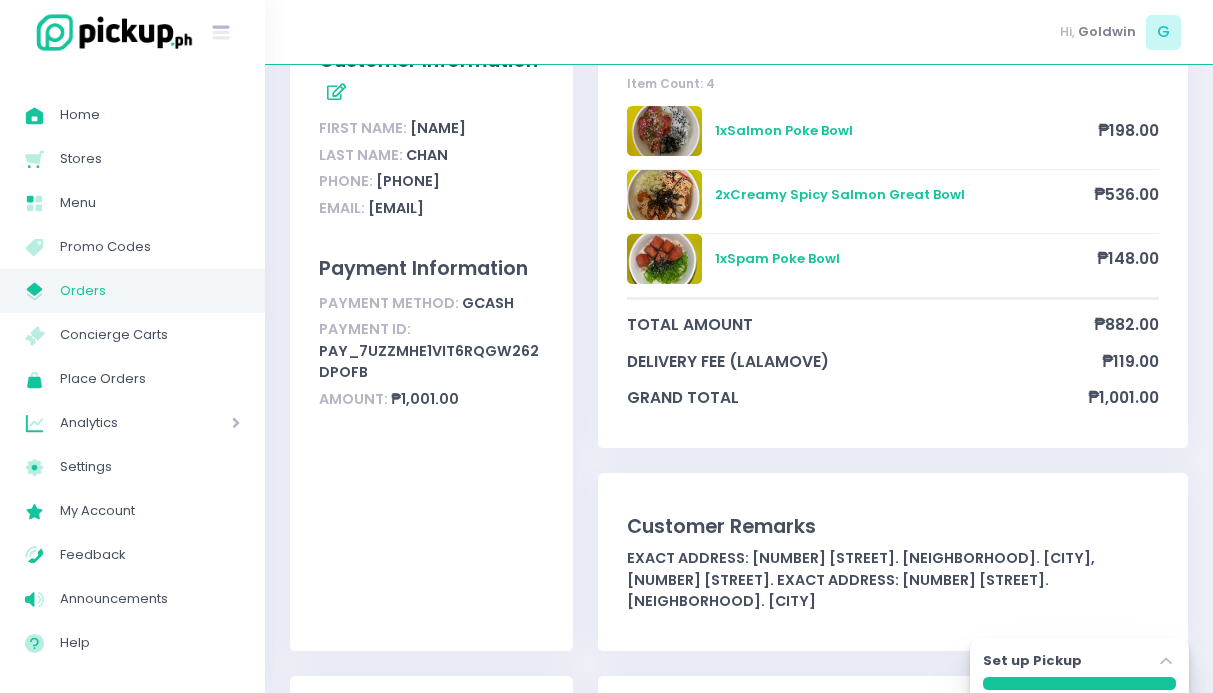 scroll, scrollTop: 267, scrollLeft: 0, axis: vertical 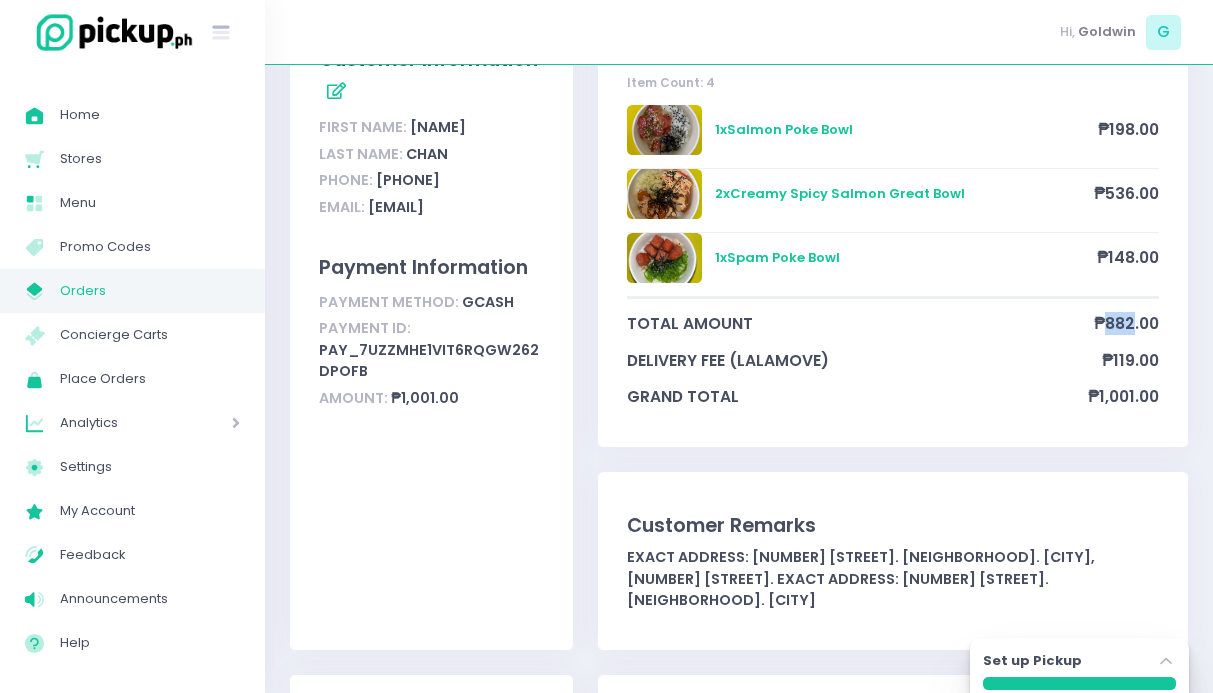 drag, startPoint x: 1134, startPoint y: 325, endPoint x: 1109, endPoint y: 326, distance: 25.019993 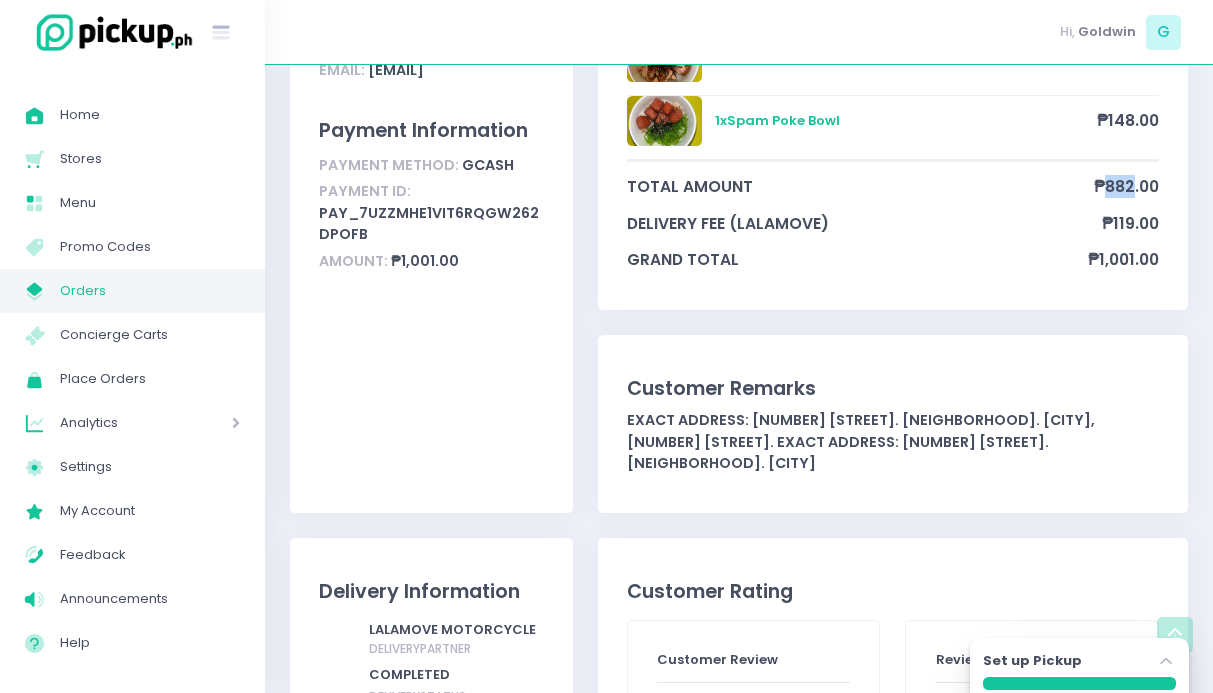 scroll, scrollTop: 212, scrollLeft: 0, axis: vertical 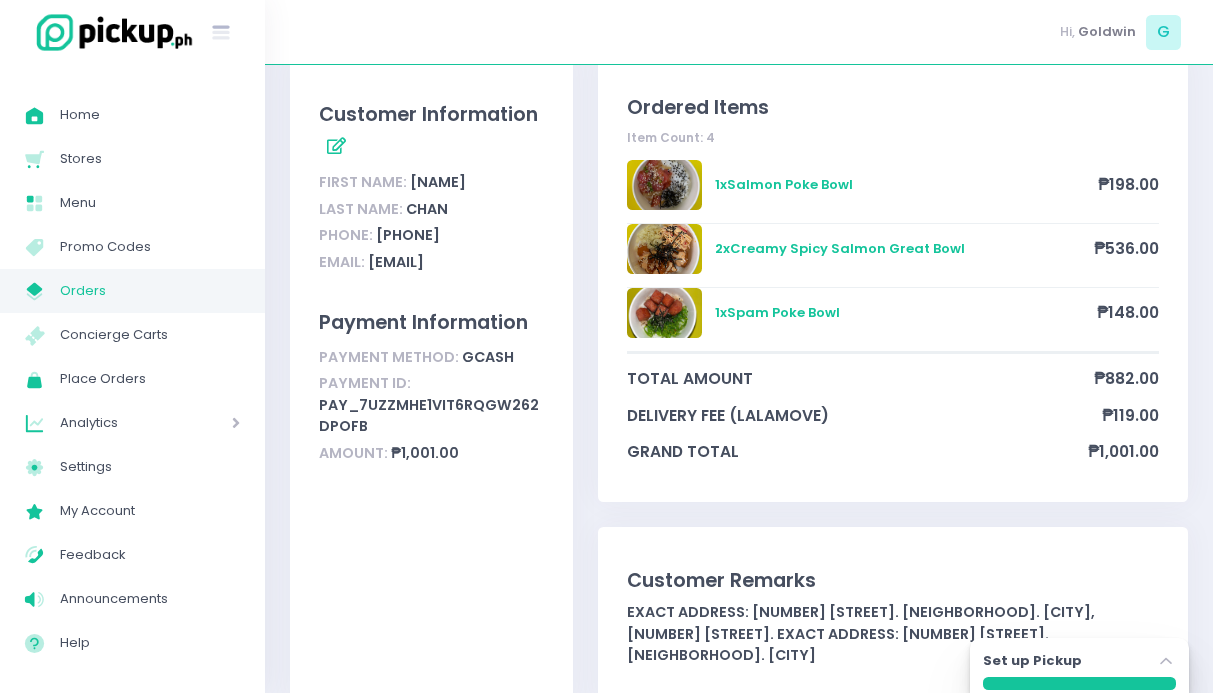click on "2  x  Creamy Spicy Salmon Great Bowl   ₱536.00" at bounding box center [893, 256] 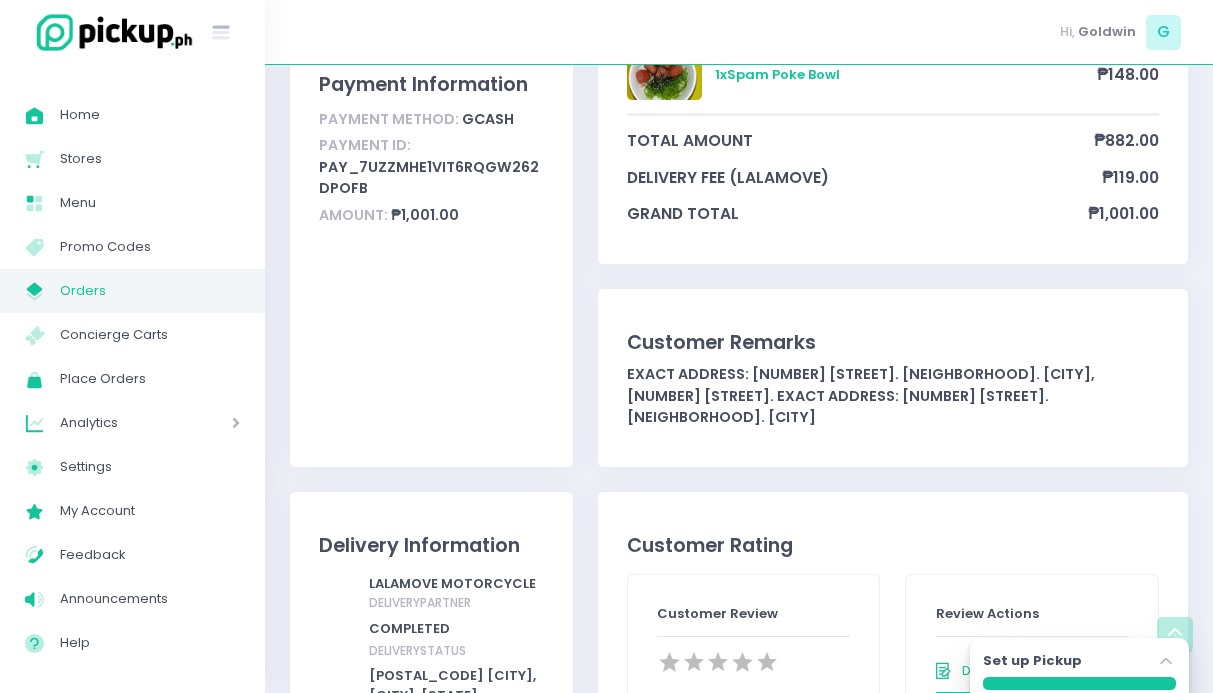 scroll, scrollTop: 849, scrollLeft: 0, axis: vertical 